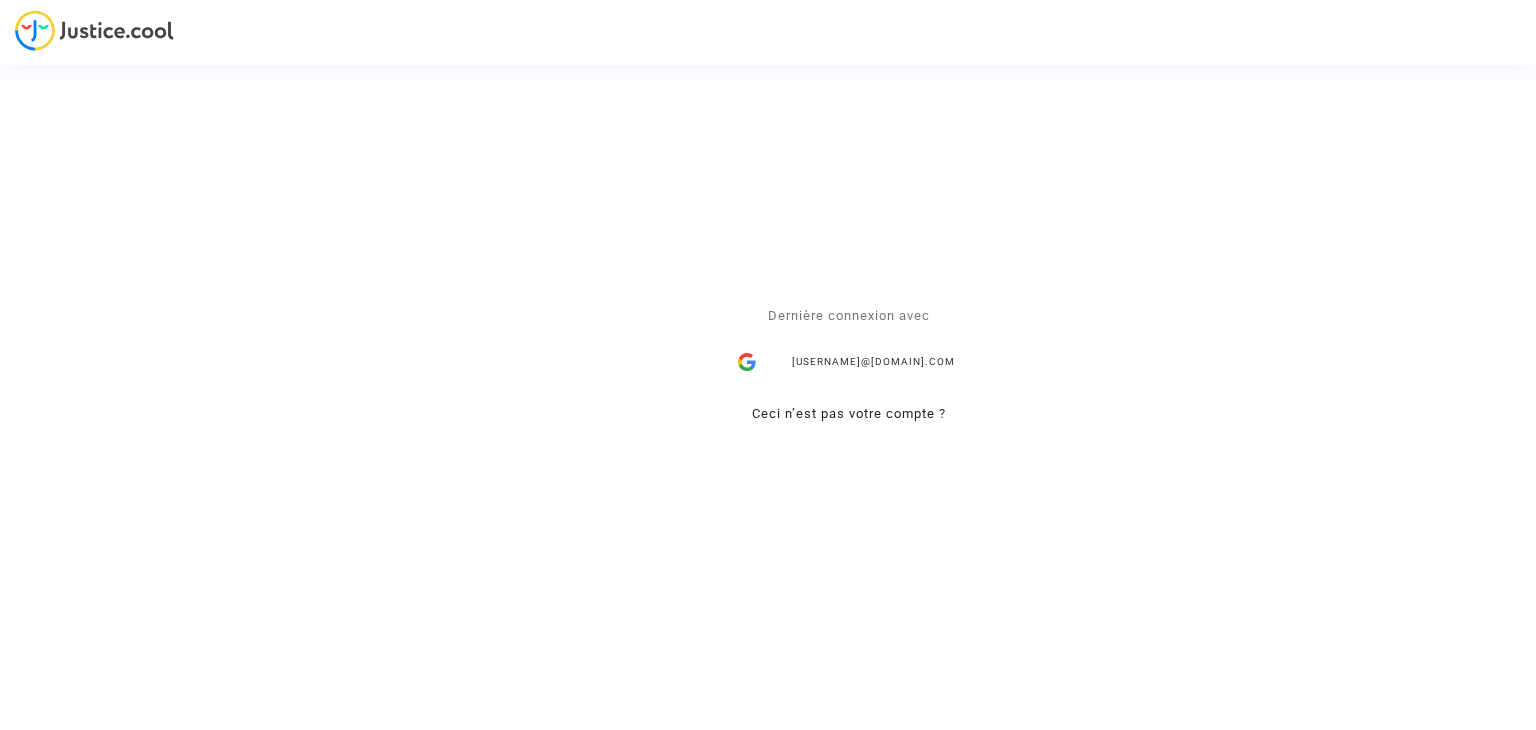 scroll, scrollTop: 0, scrollLeft: 0, axis: both 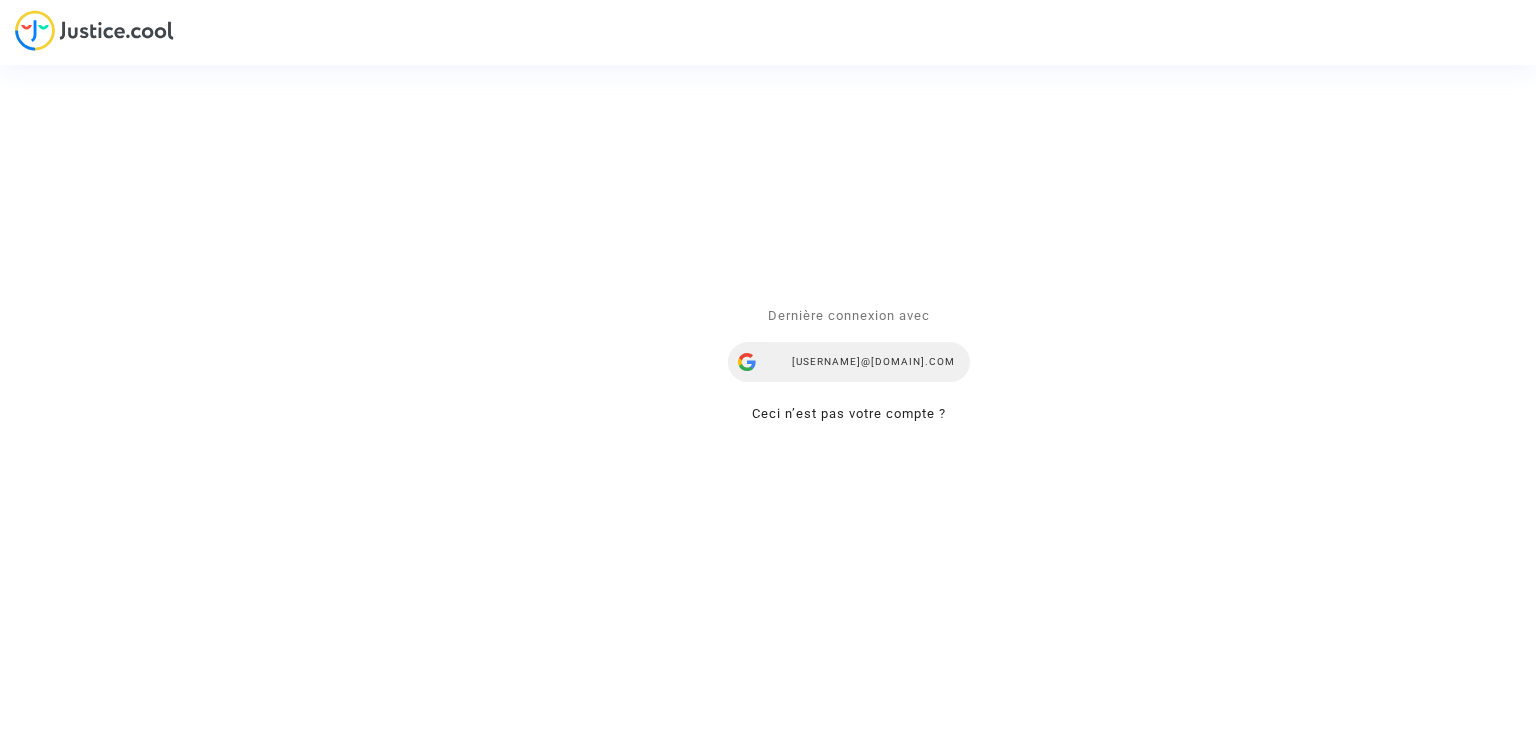 click on "[USERNAME]@[DOMAIN].com" at bounding box center (849, 363) 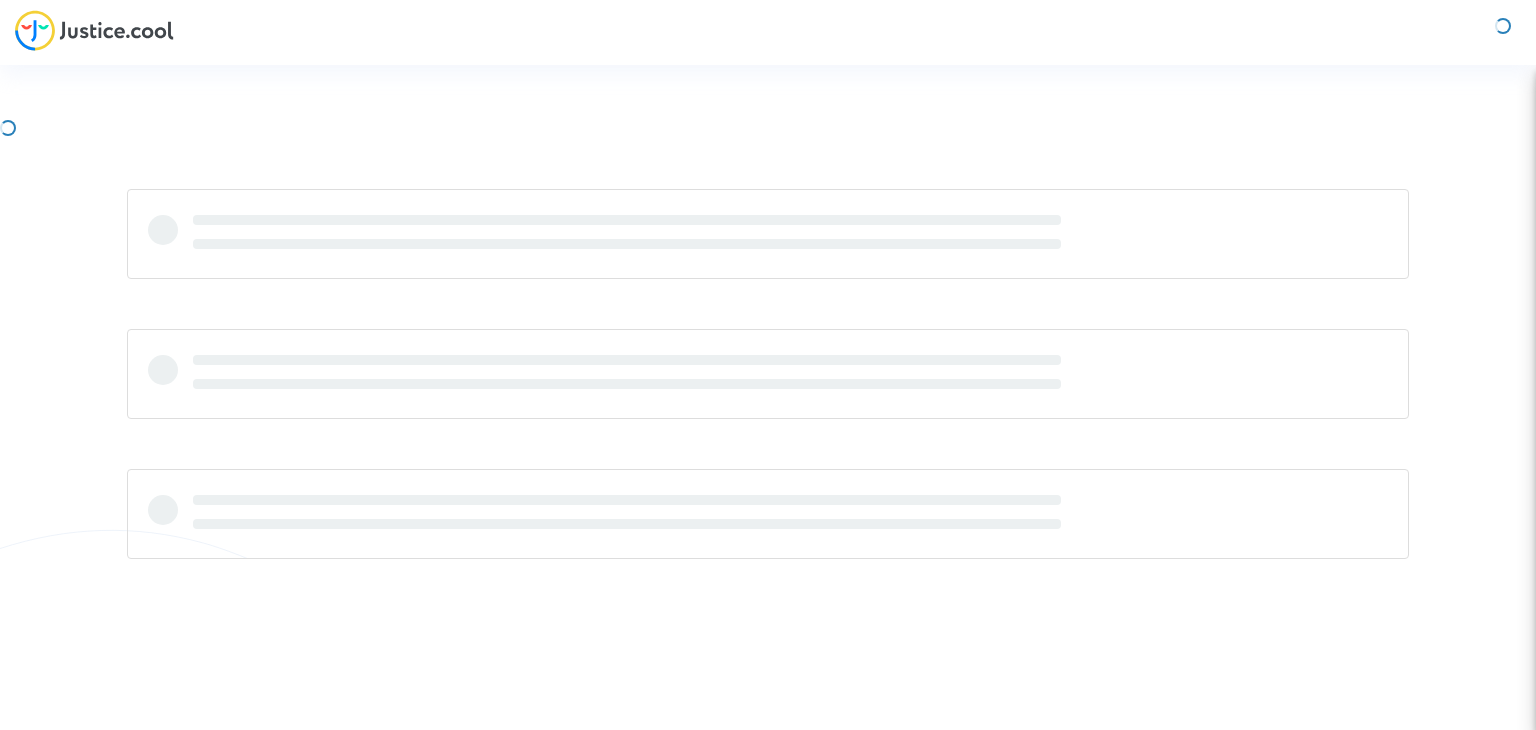 scroll, scrollTop: 0, scrollLeft: 0, axis: both 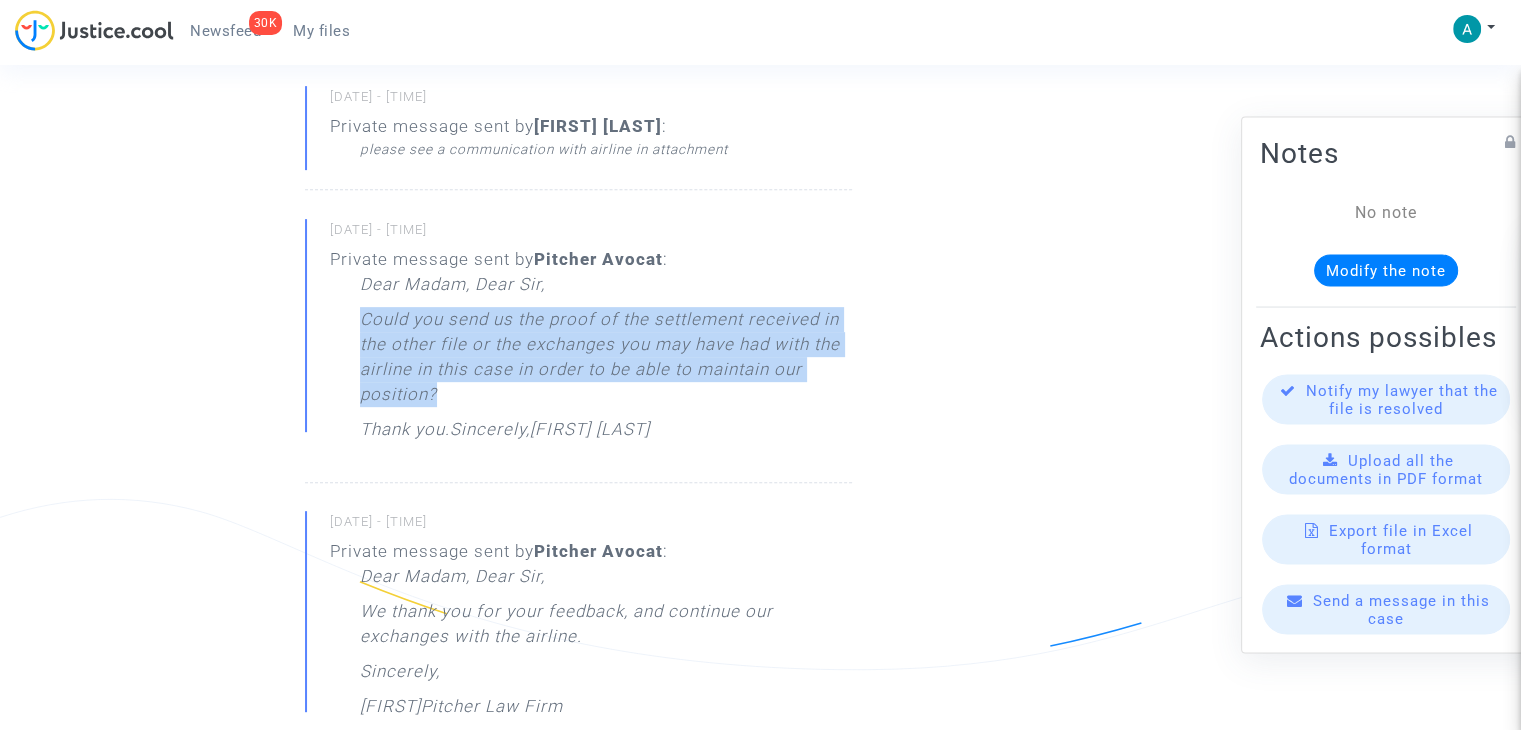 drag, startPoint x: 441, startPoint y: 395, endPoint x: 364, endPoint y: 325, distance: 104.062485 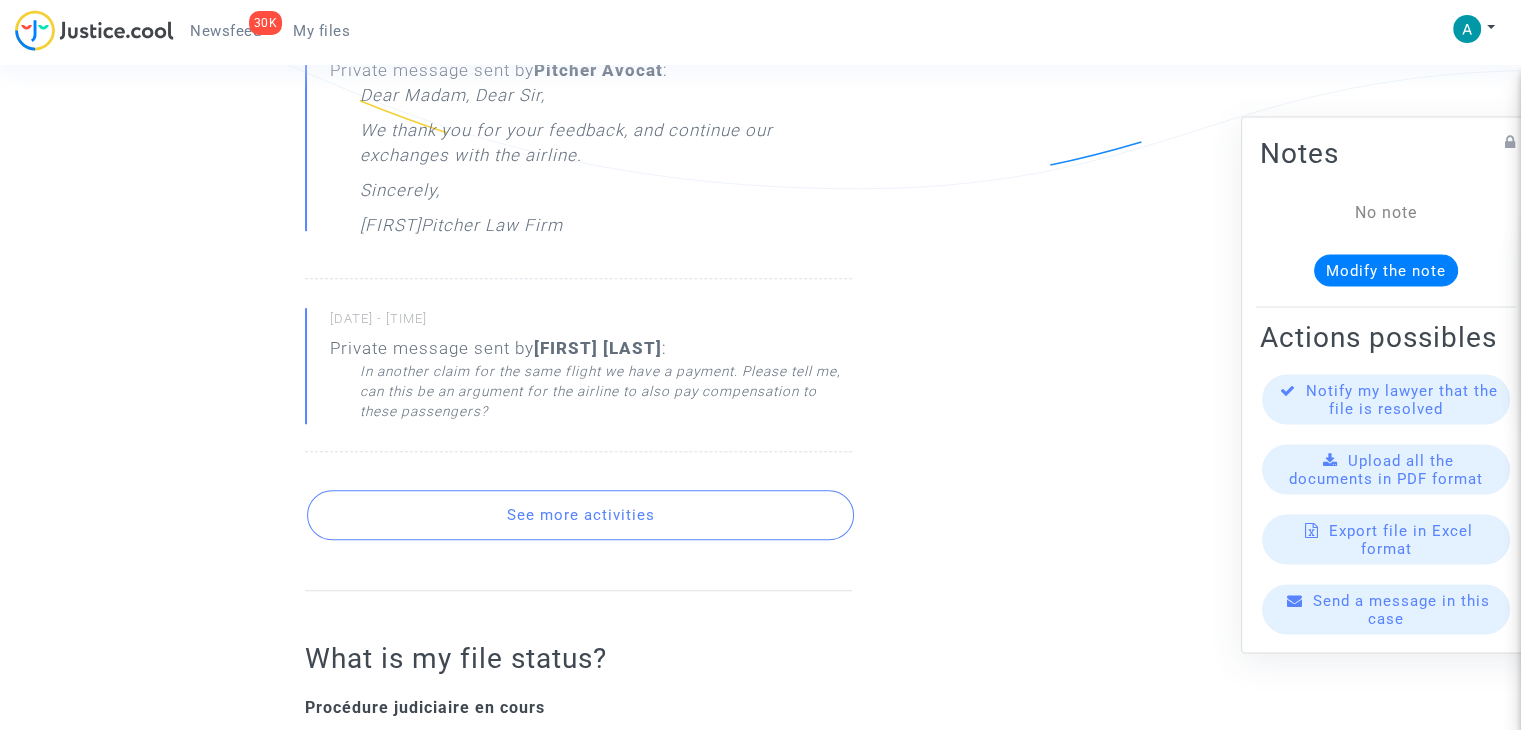 scroll, scrollTop: 1300, scrollLeft: 0, axis: vertical 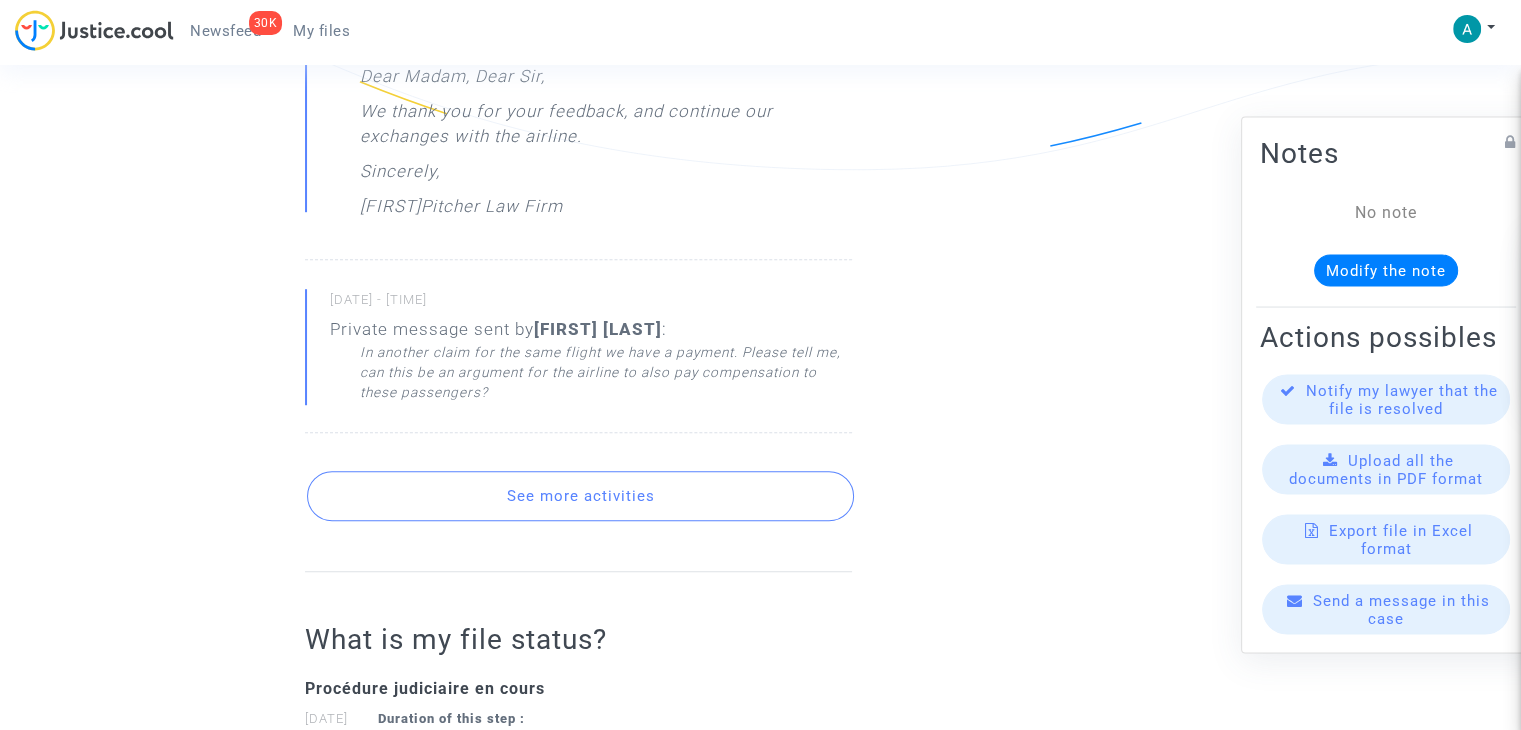 click on "See more activities" 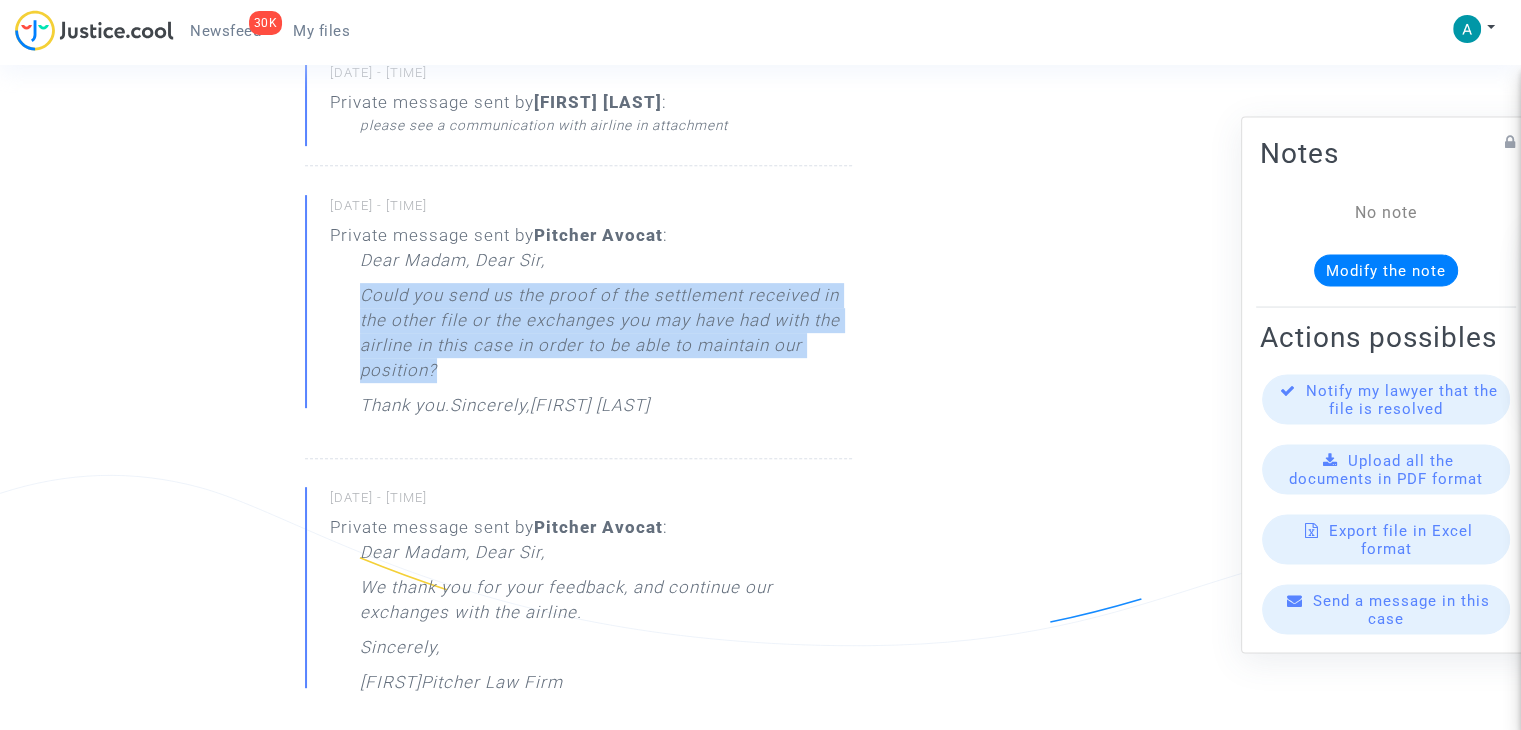 scroll, scrollTop: 800, scrollLeft: 0, axis: vertical 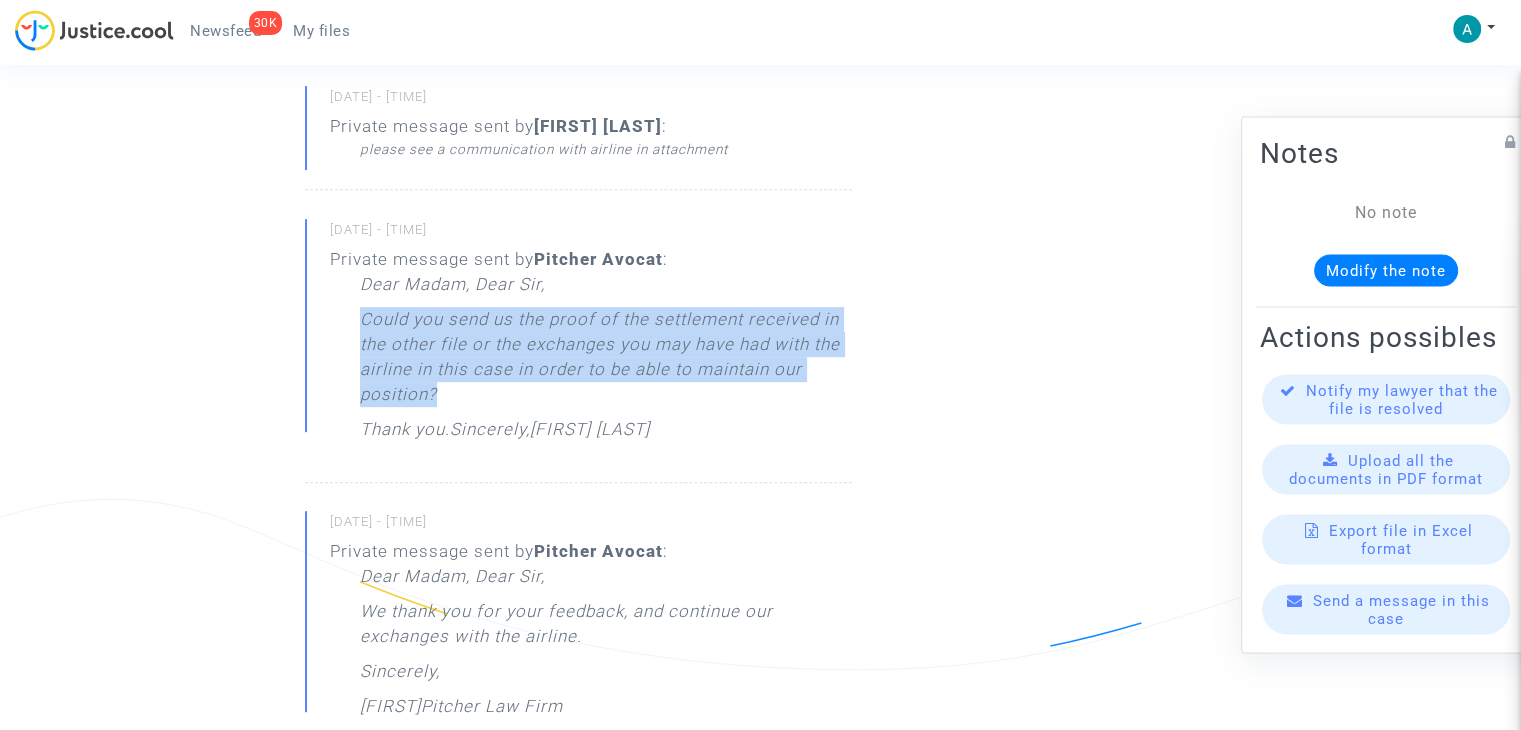 click on "Could you send us the proof of the settlement received in the other file or the exchanges you may have had with the airline in this case in order to be able to maintain our position?" 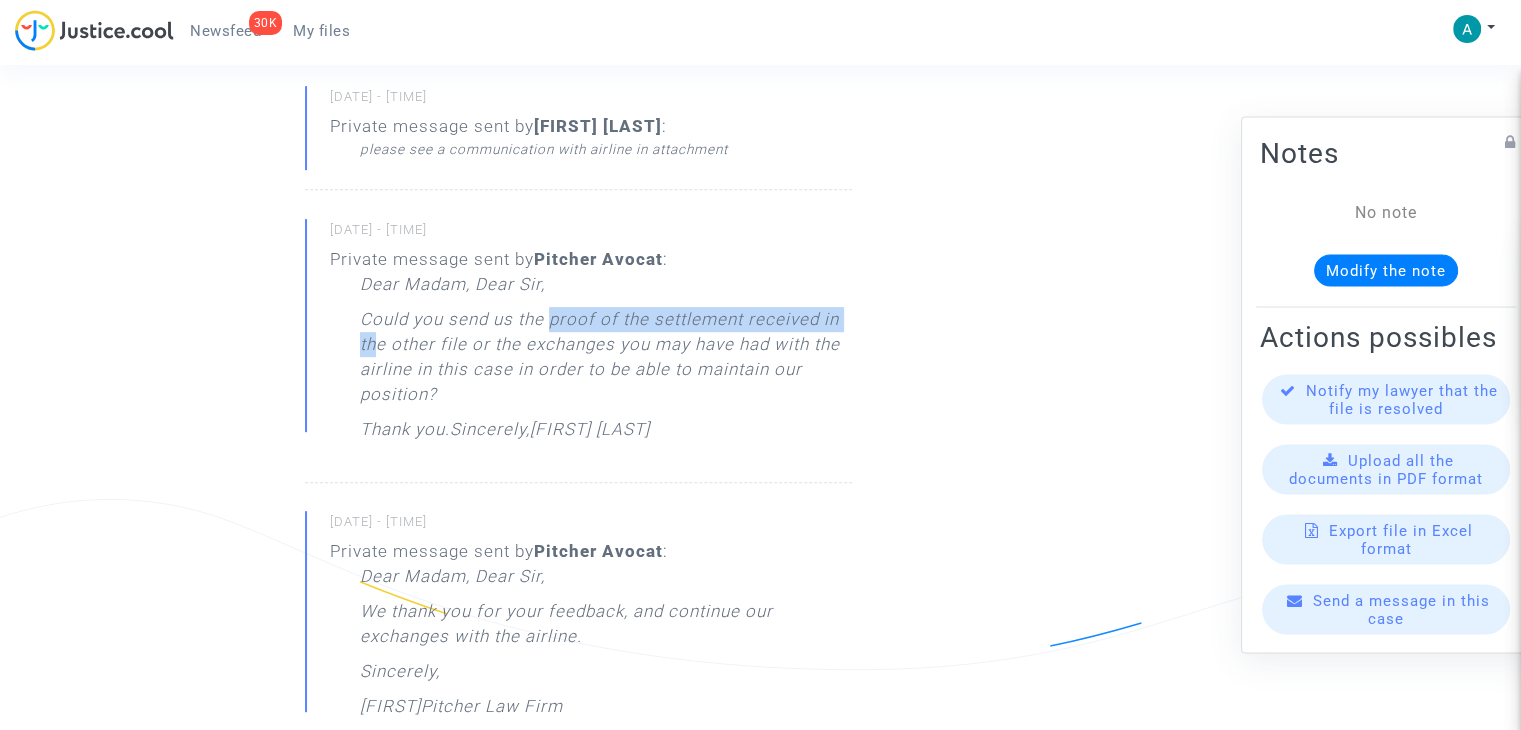 drag, startPoint x: 548, startPoint y: 317, endPoint x: 375, endPoint y: 350, distance: 176.11928 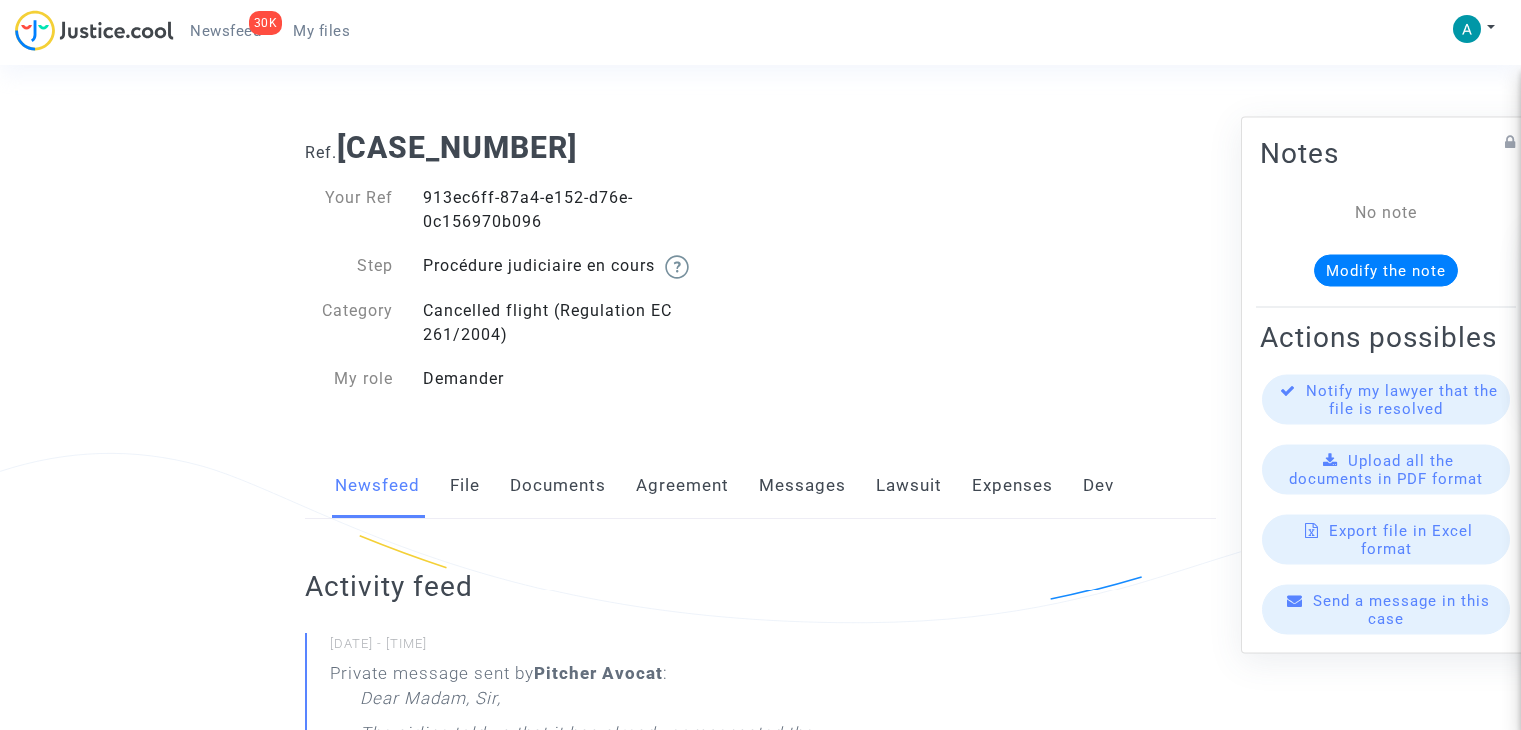 scroll, scrollTop: 300, scrollLeft: 0, axis: vertical 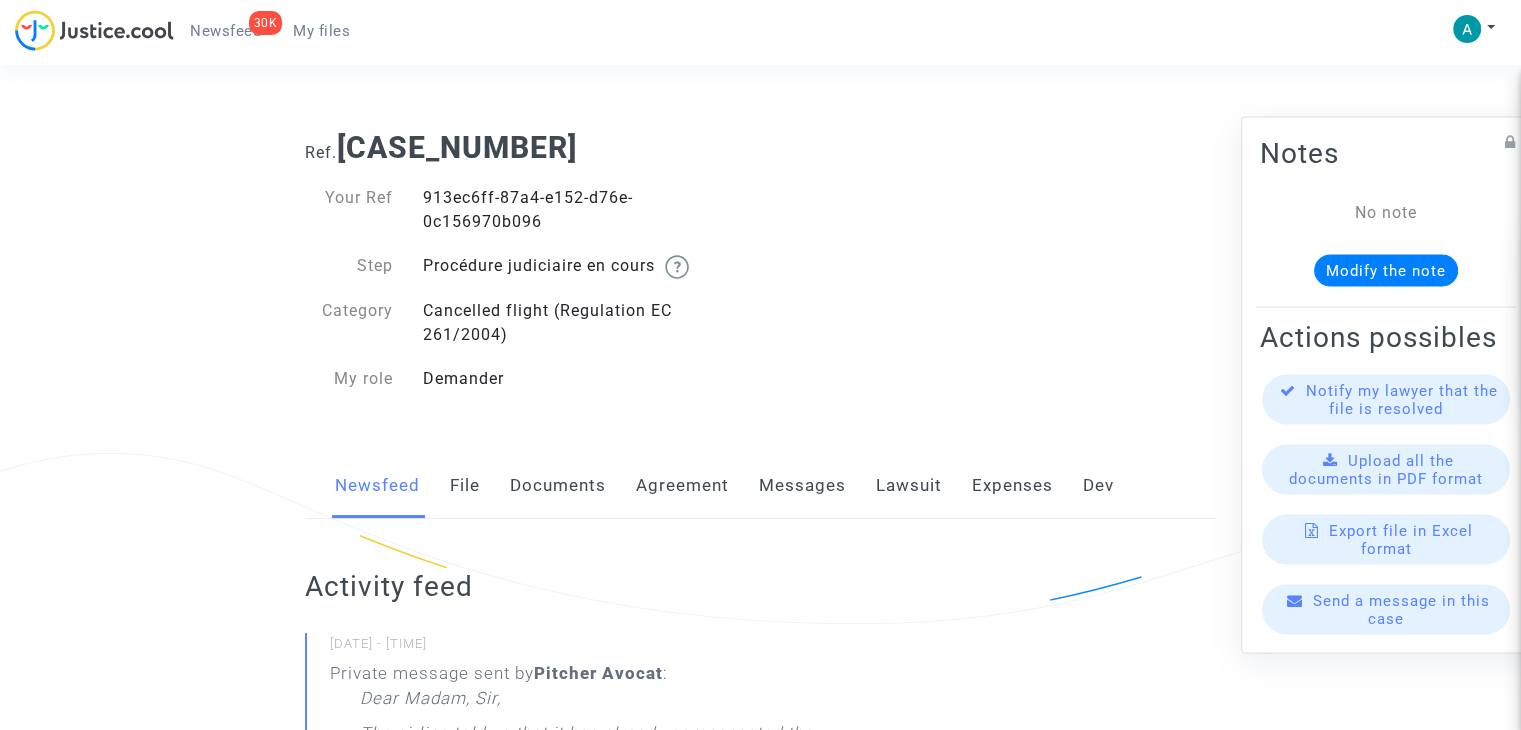 click on "Send a message in this case" 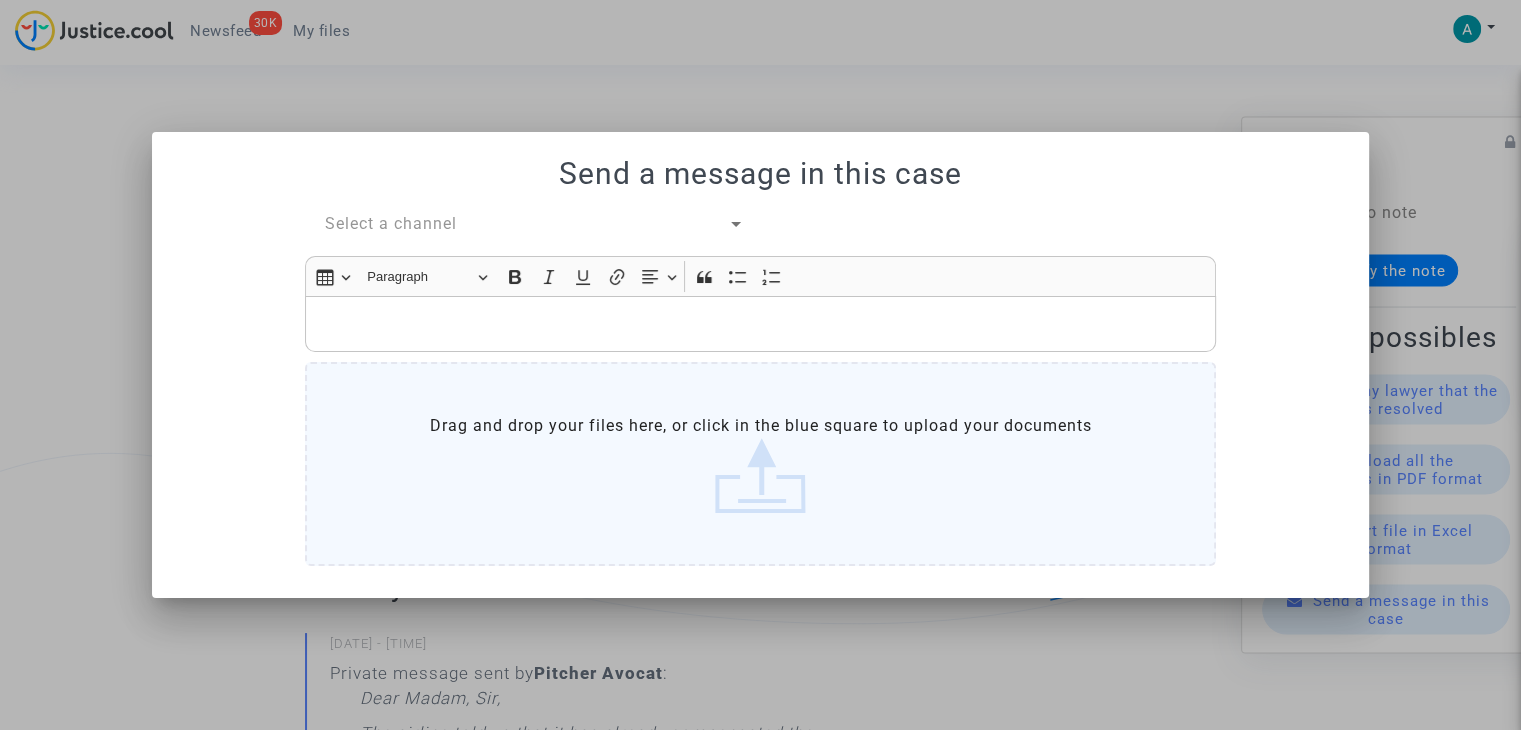 click on "Select a channel" at bounding box center (391, 223) 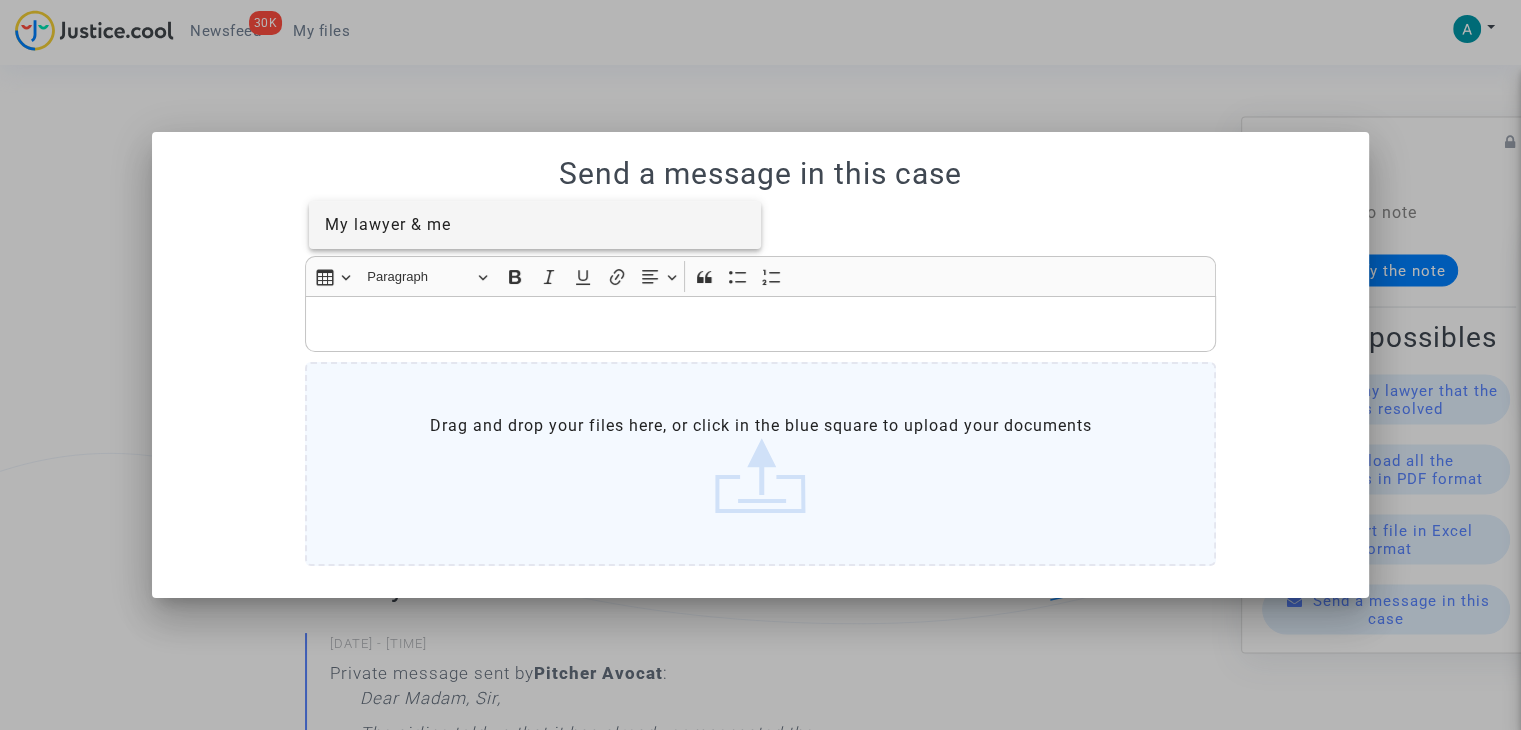 click on "My lawyer & me" at bounding box center [388, 224] 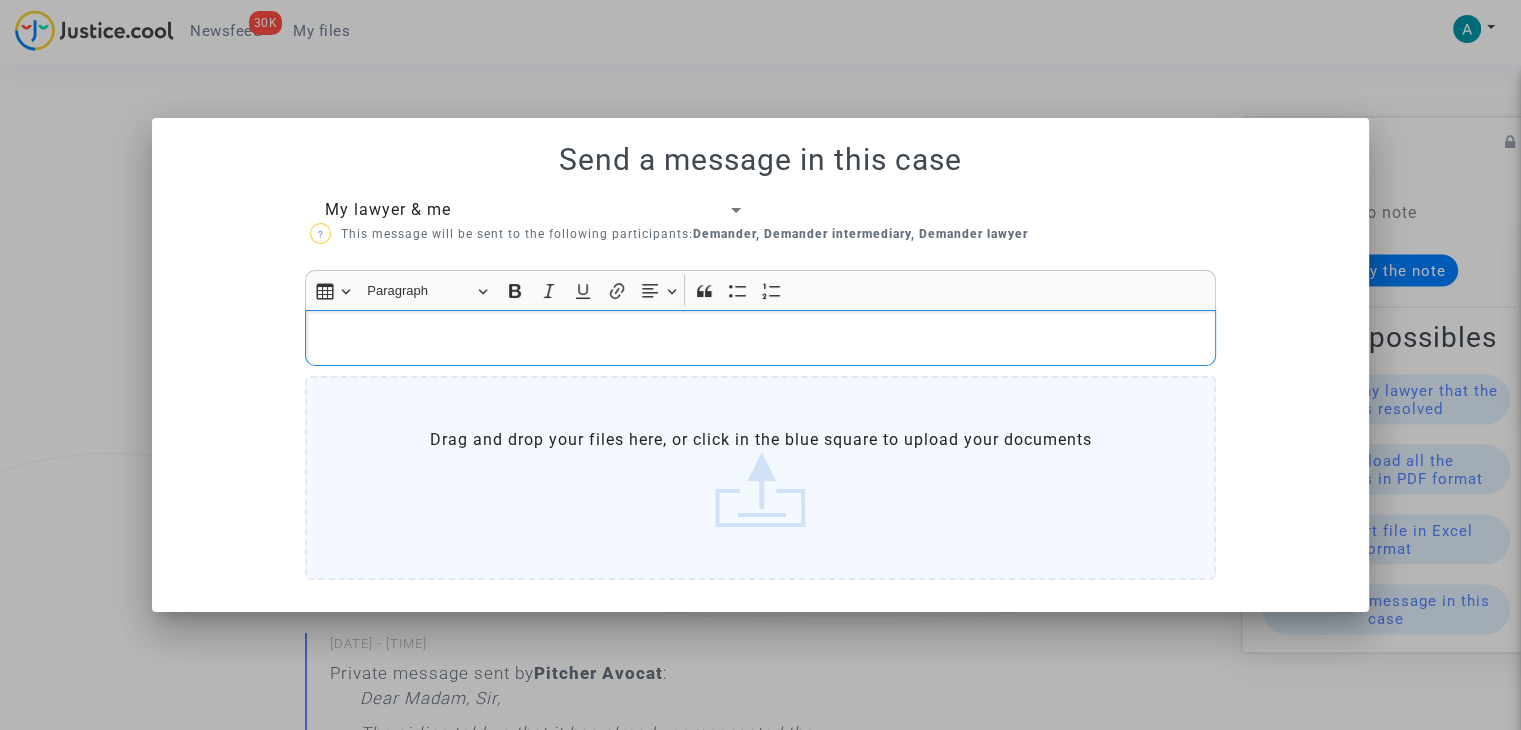 click at bounding box center [760, 338] 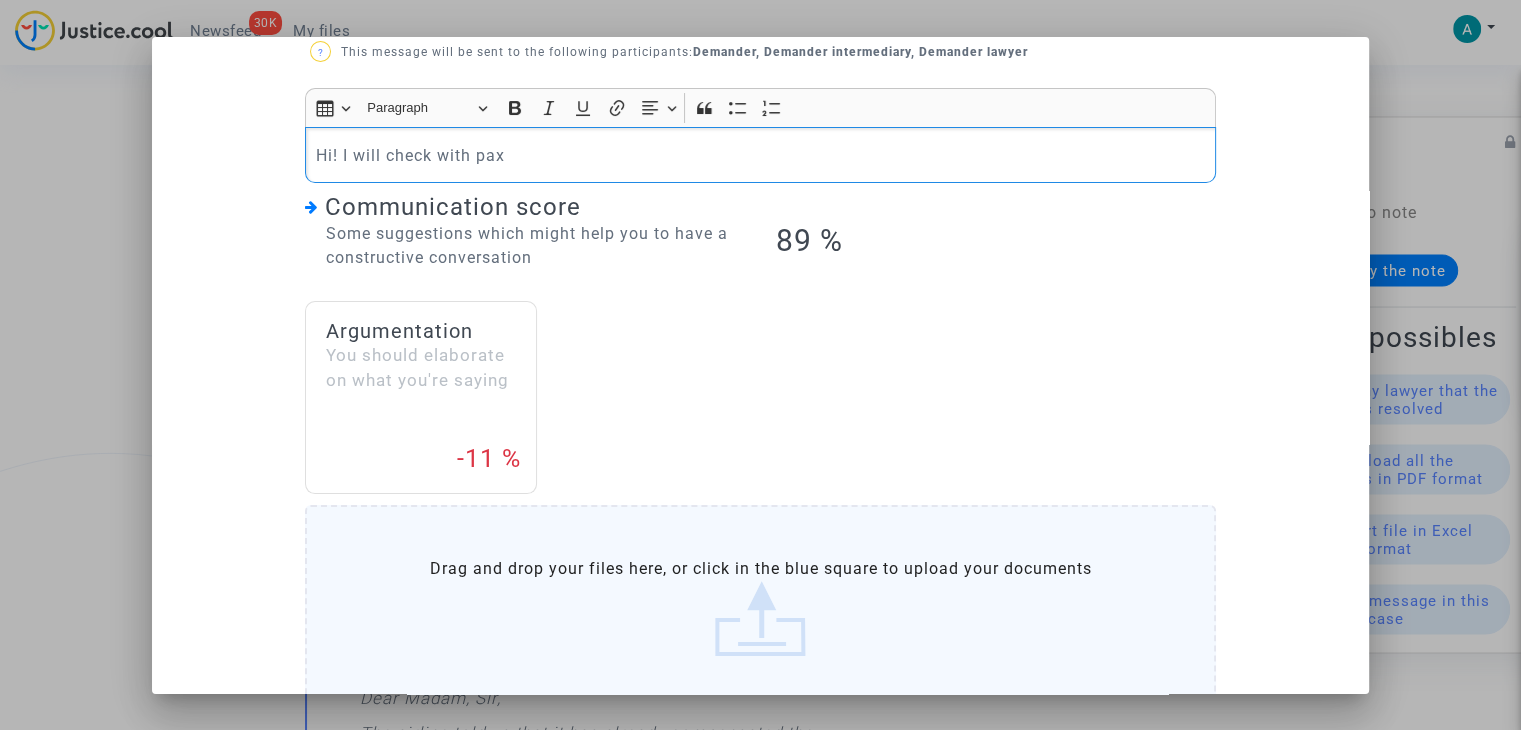 scroll, scrollTop: 206, scrollLeft: 0, axis: vertical 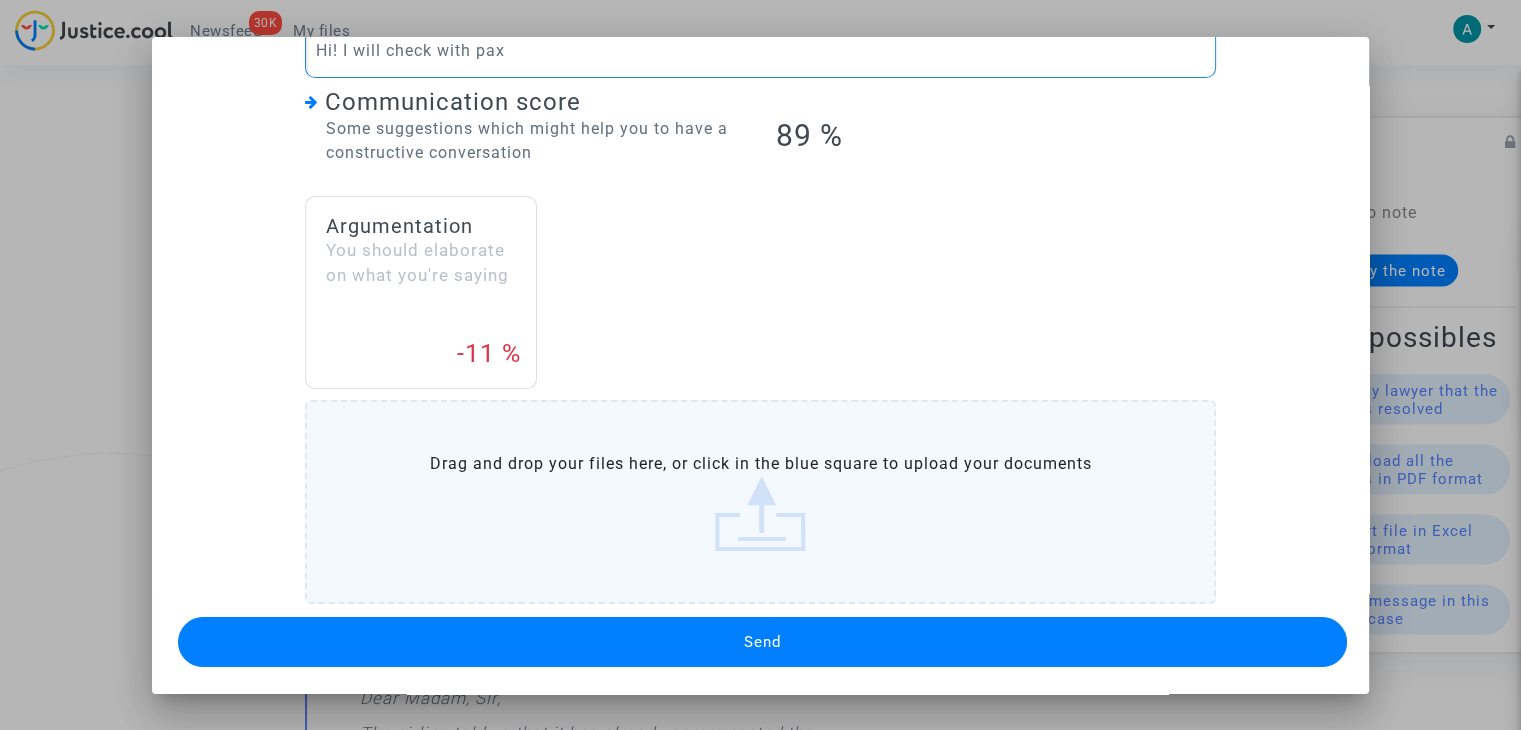 click on "Send" at bounding box center (762, 642) 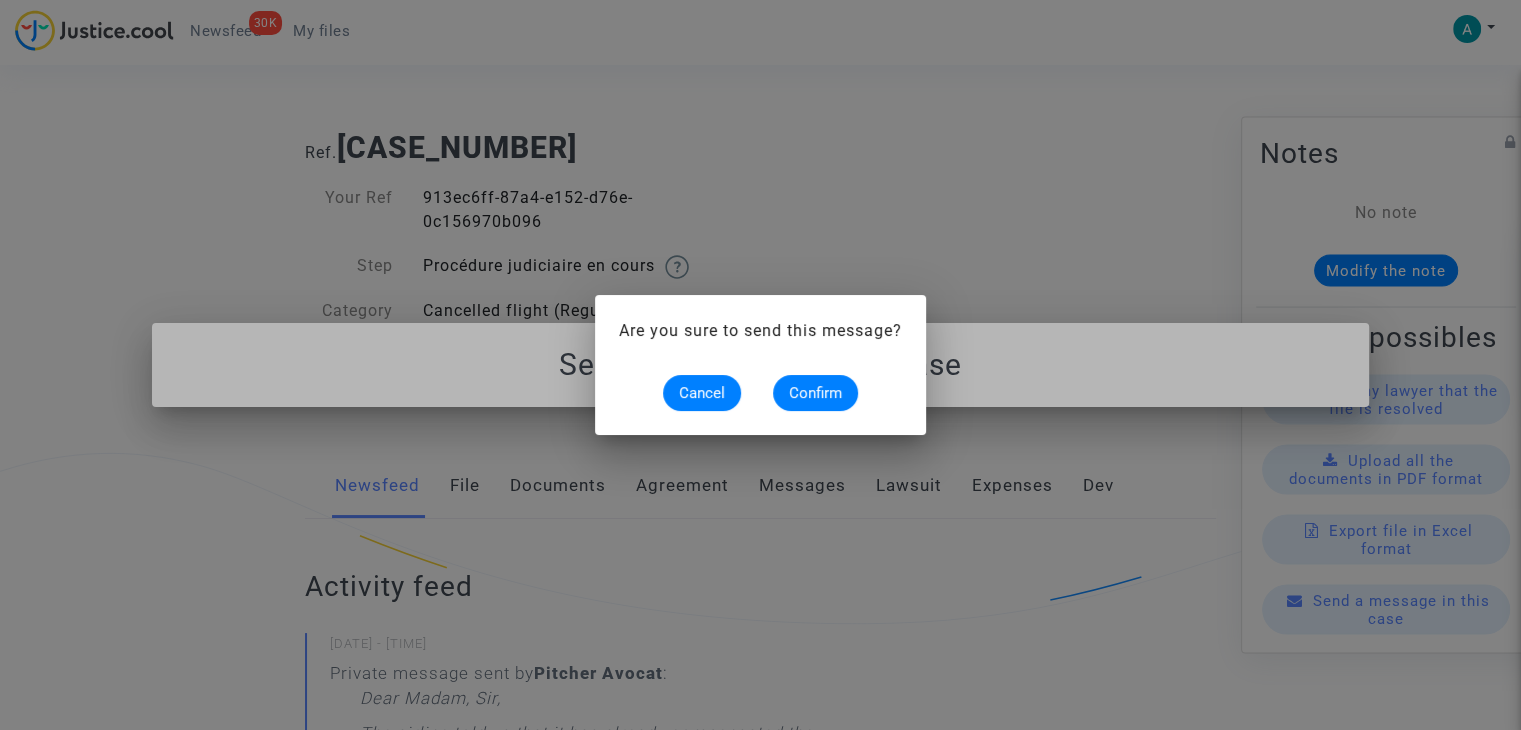 scroll, scrollTop: 0, scrollLeft: 0, axis: both 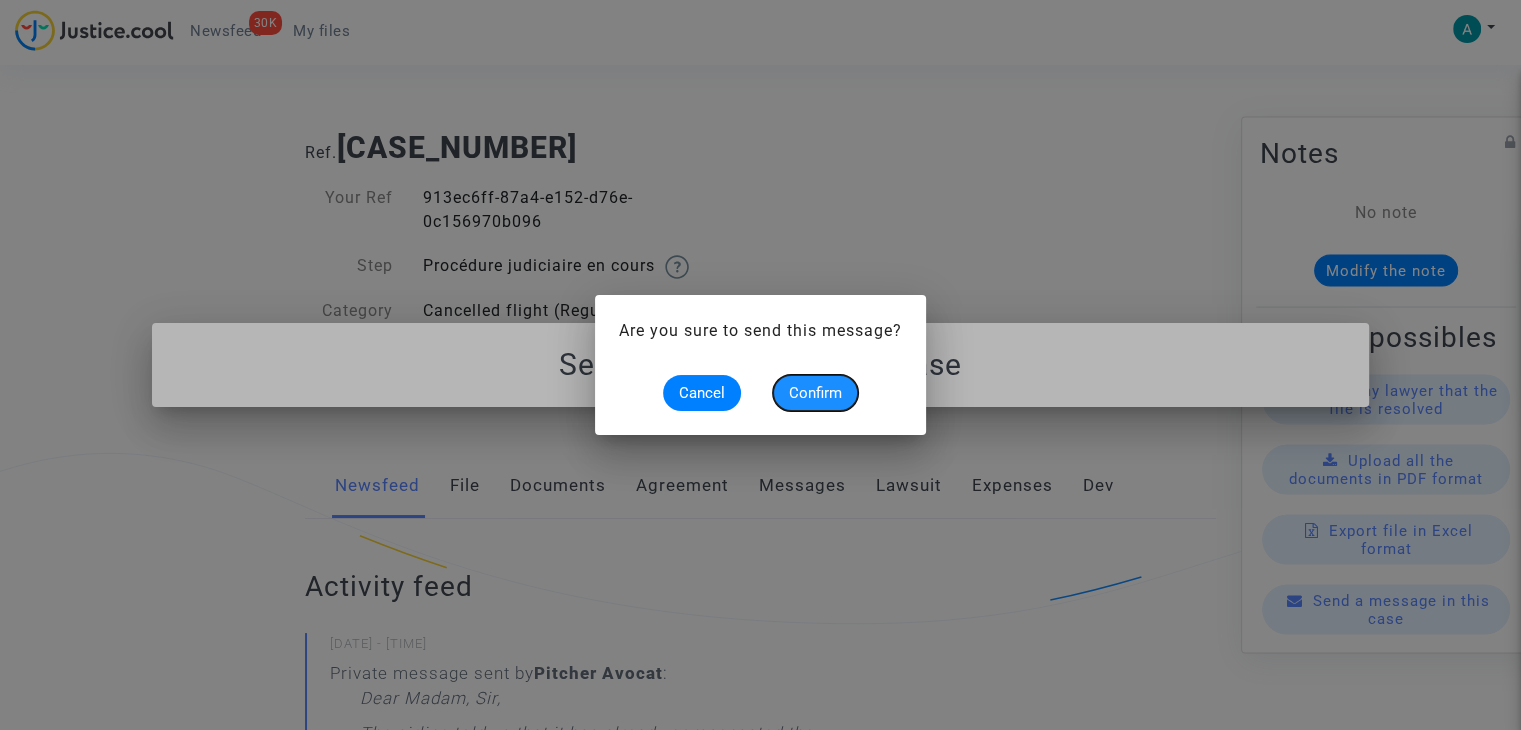 click on "Confirm" at bounding box center [815, 393] 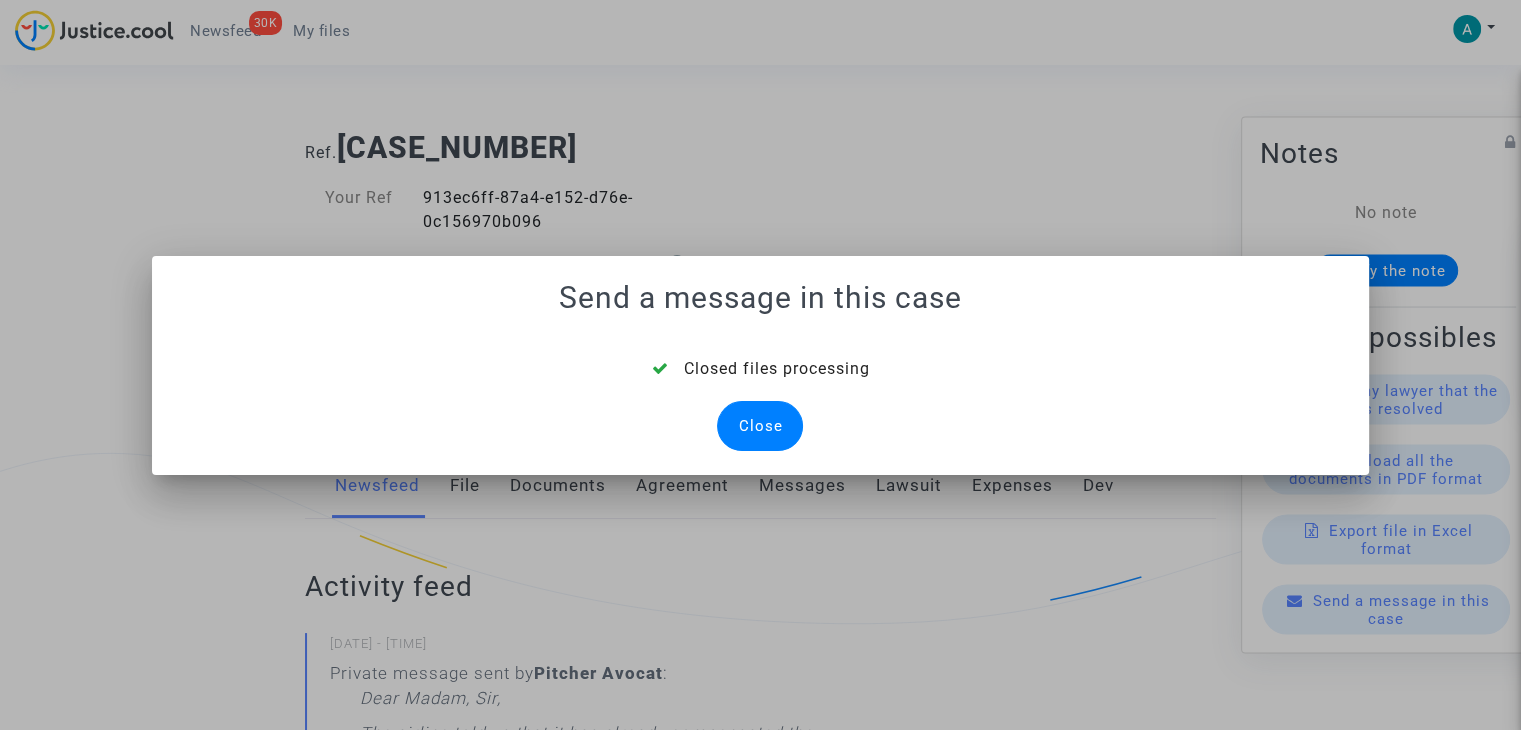 click on "Close" at bounding box center (760, 426) 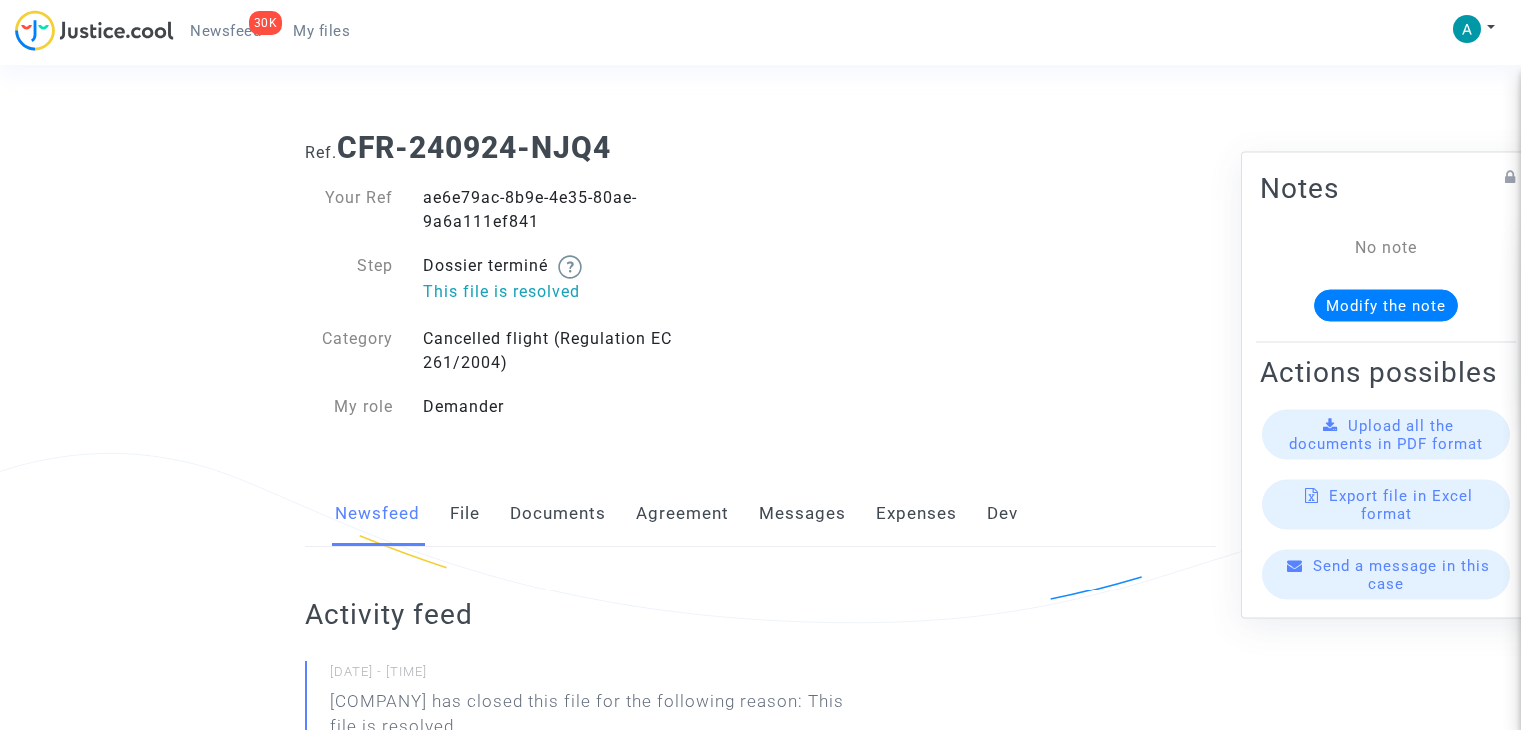 scroll, scrollTop: 300, scrollLeft: 0, axis: vertical 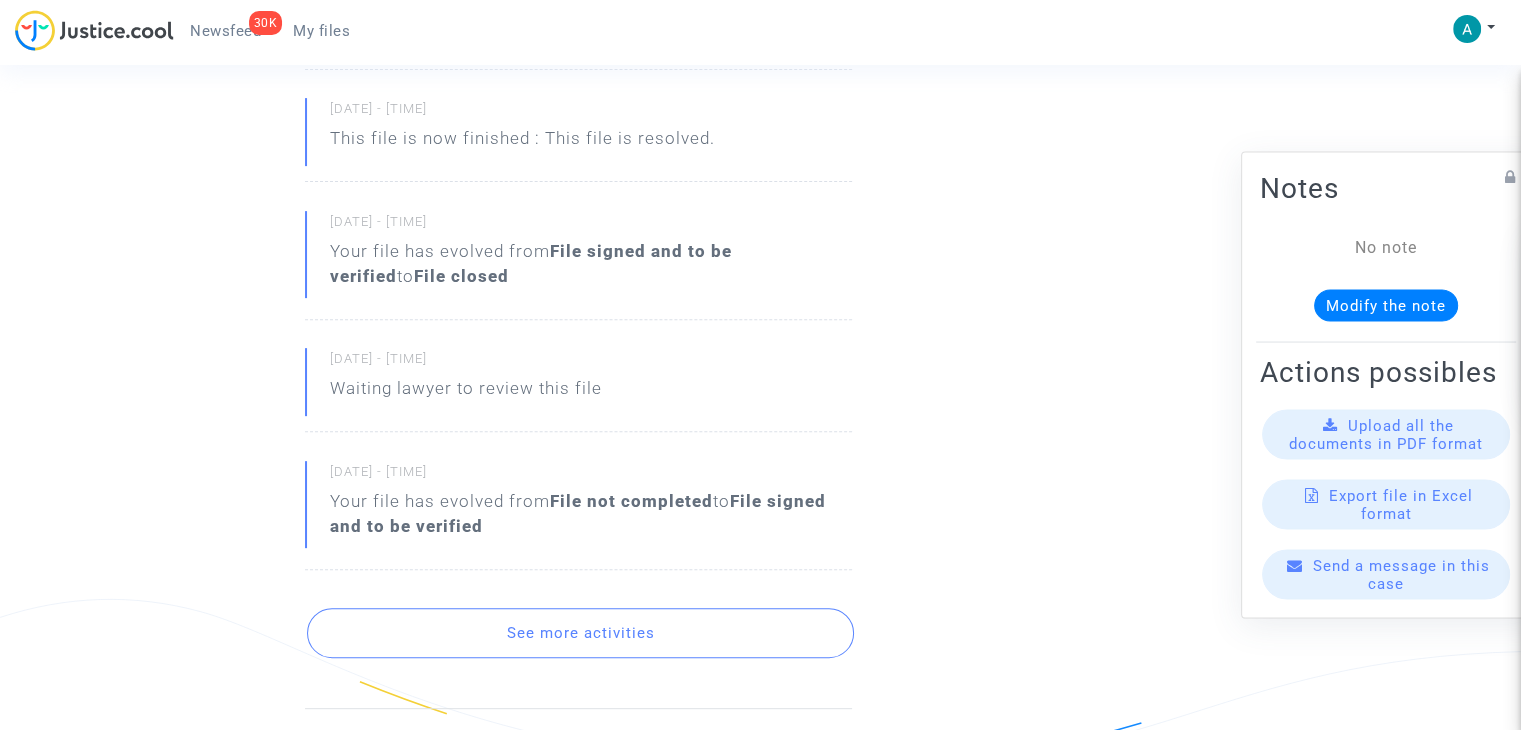click on "See more activities" 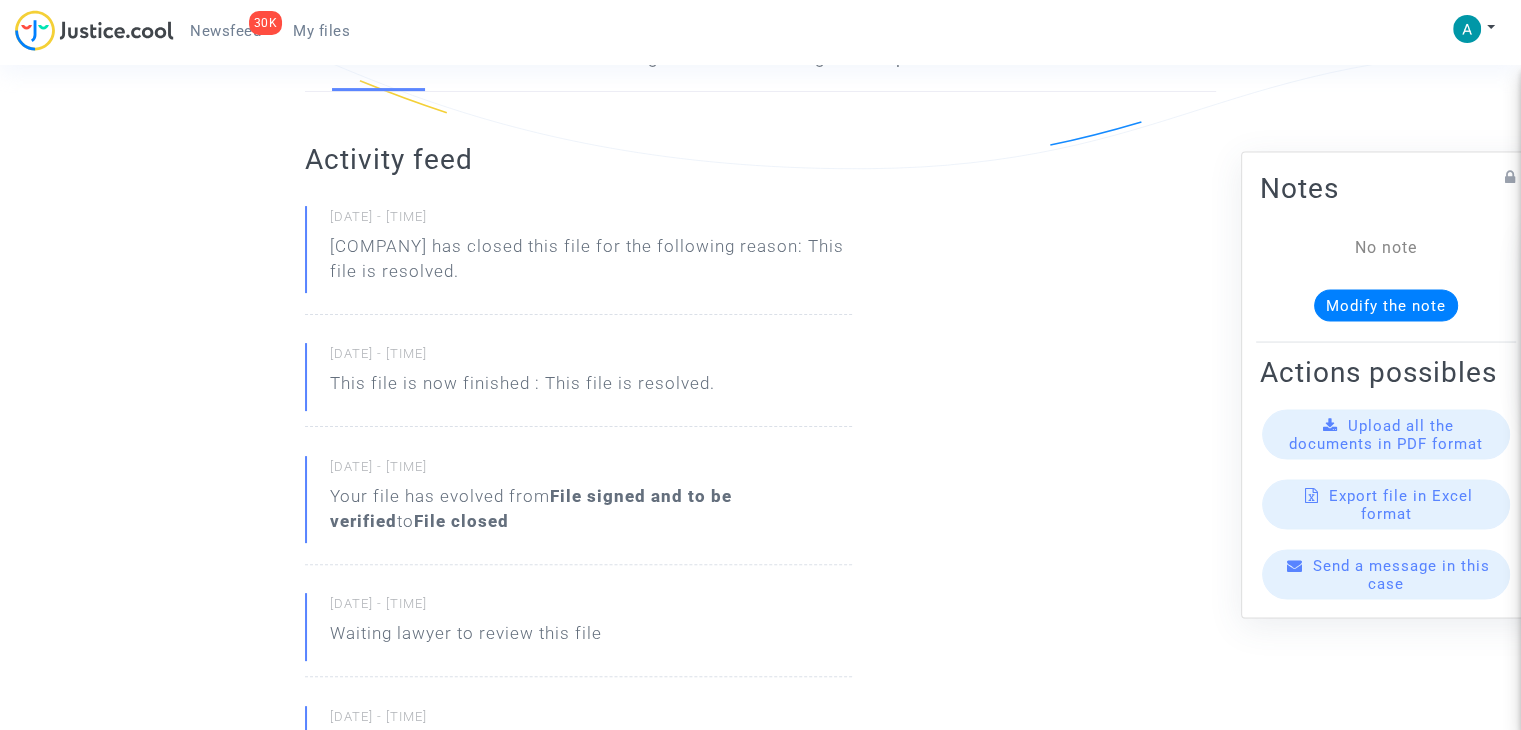 scroll, scrollTop: 500, scrollLeft: 0, axis: vertical 